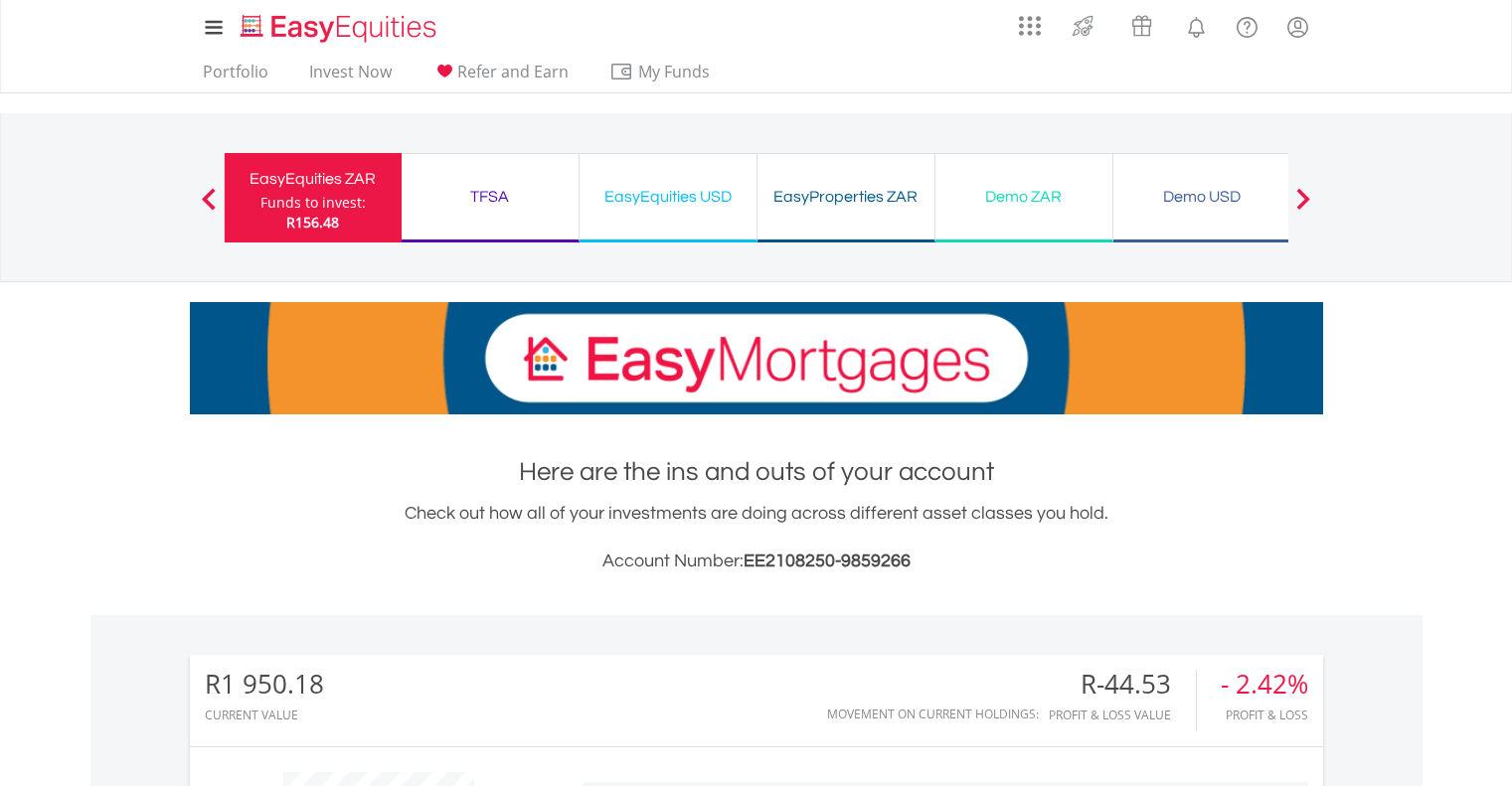 scroll, scrollTop: 2366, scrollLeft: 0, axis: vertical 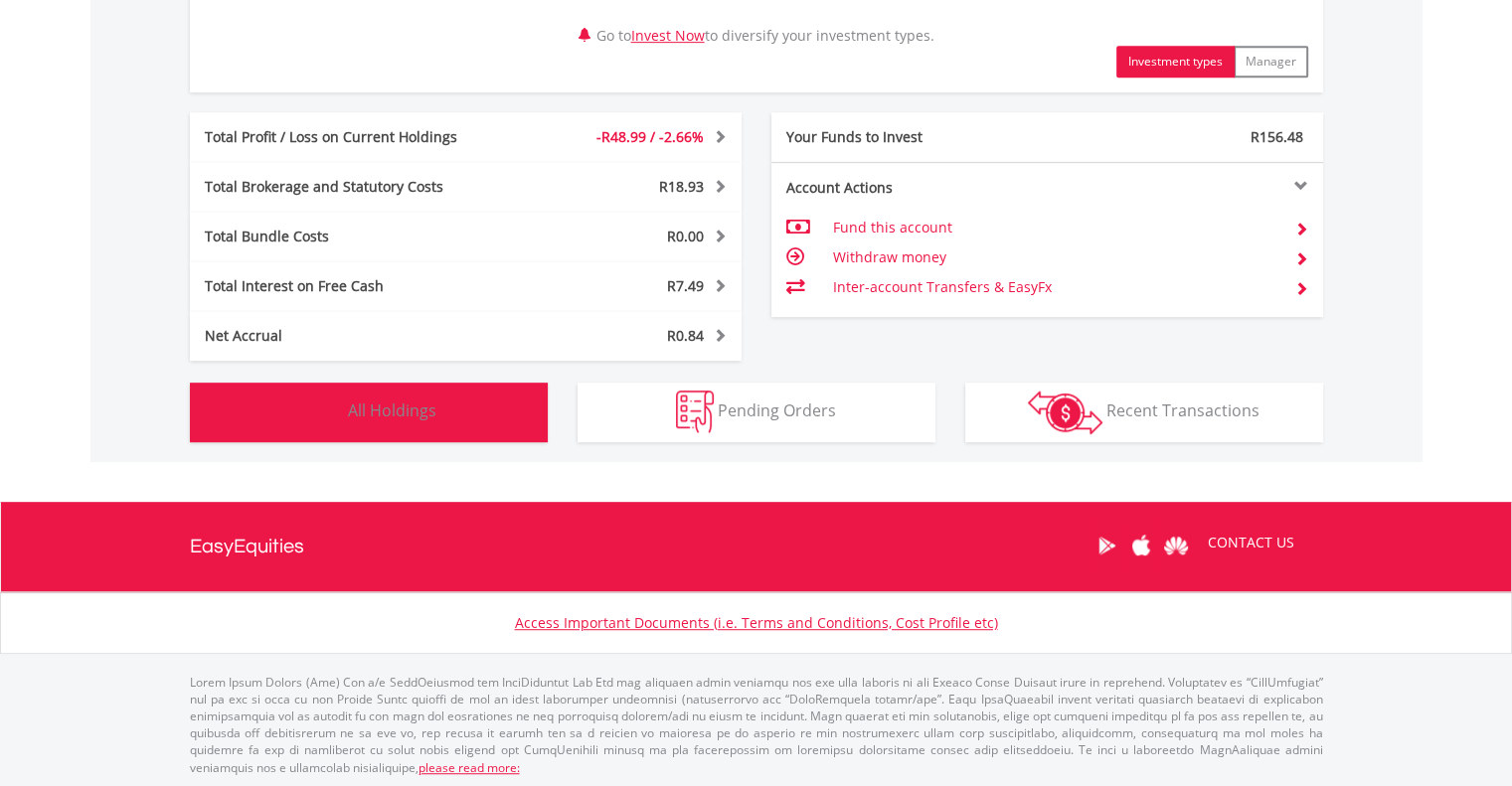click on "Holdings
All Holdings" at bounding box center [369, 412] 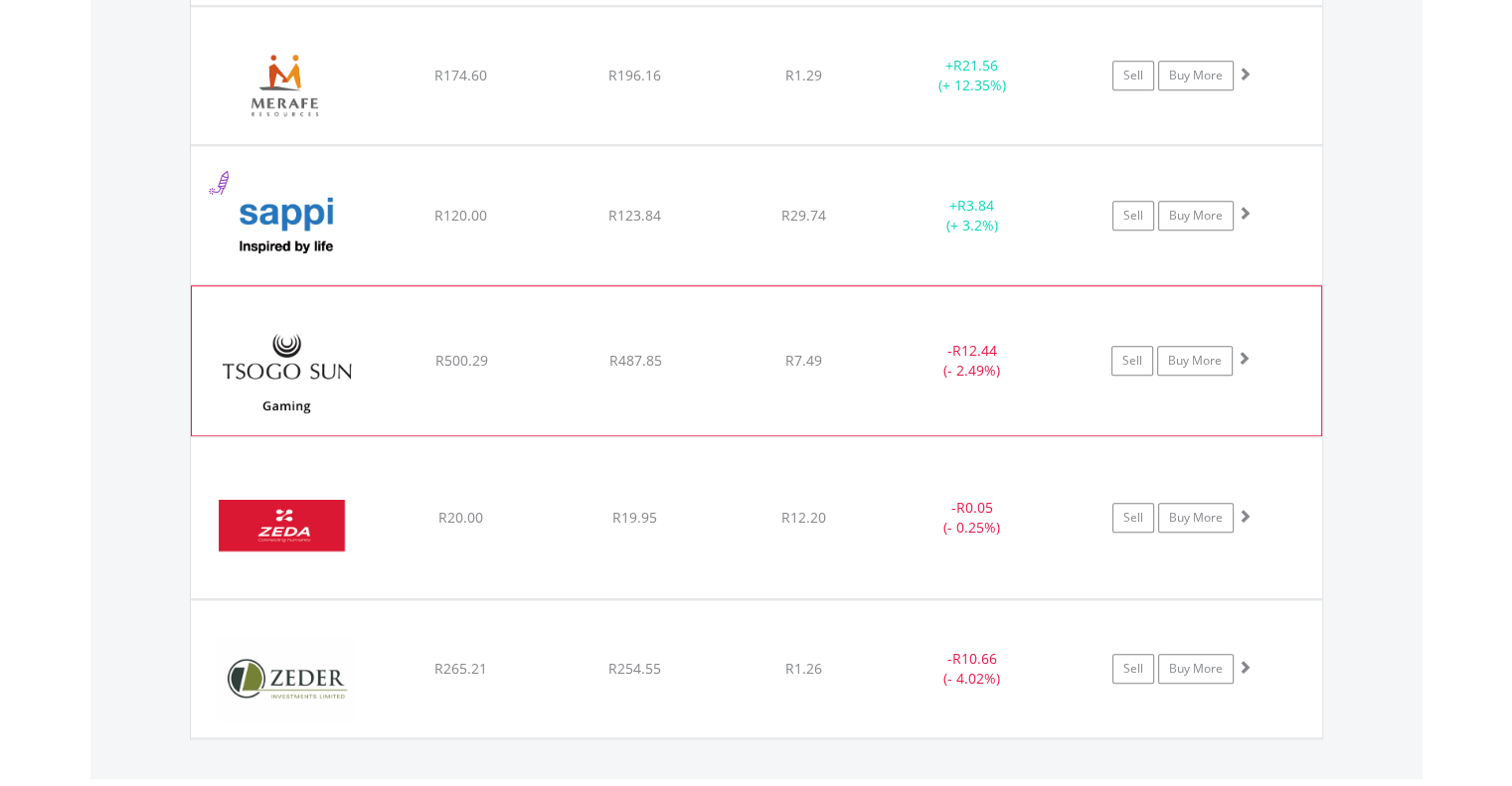 scroll, scrollTop: 2167, scrollLeft: 0, axis: vertical 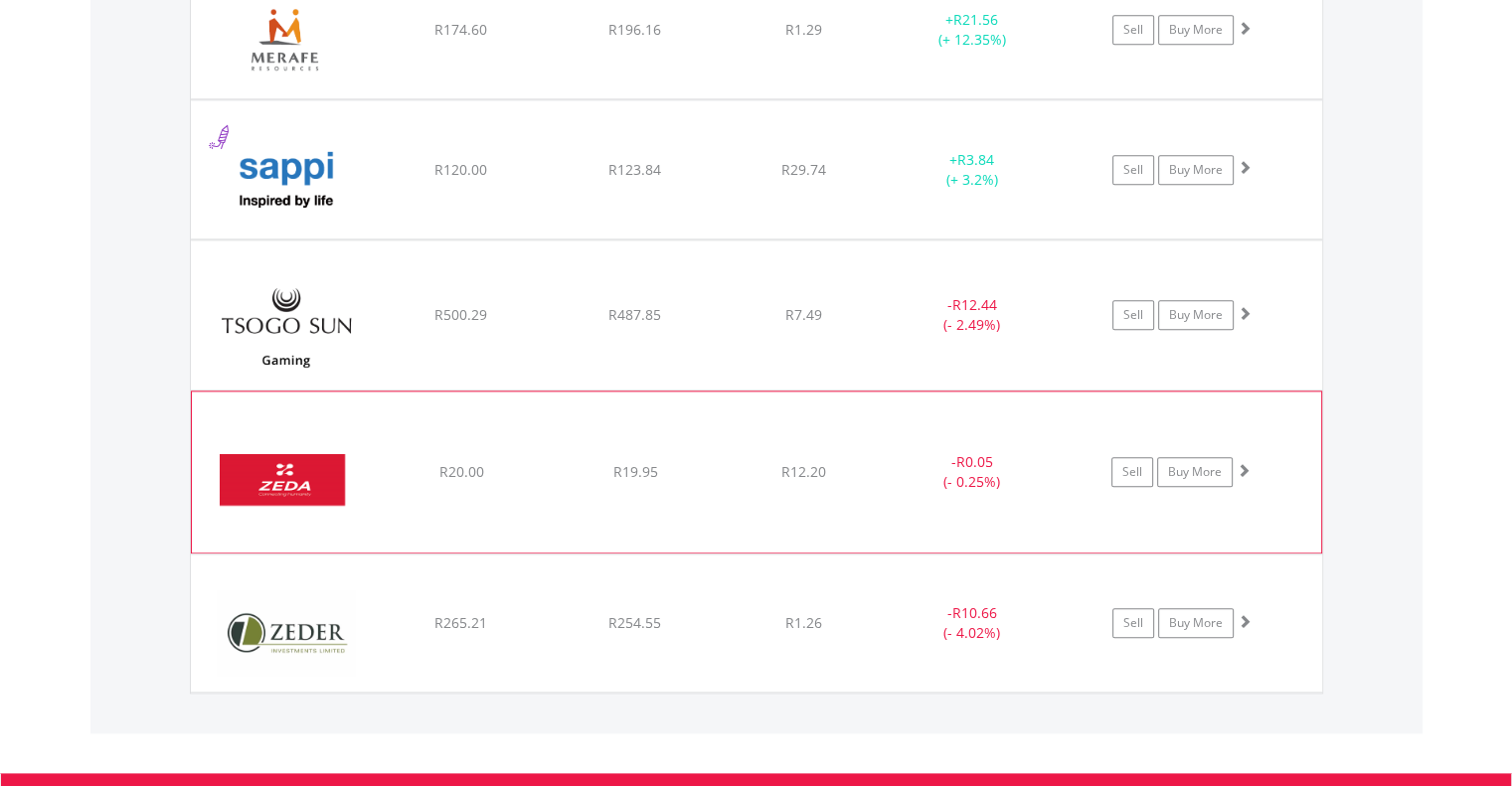 click on "﻿
Zeda Limited
R20.00
R19.95
R12.20
-  R0.05 (- 0.25%)
Sell
Buy More" at bounding box center (756, -527) 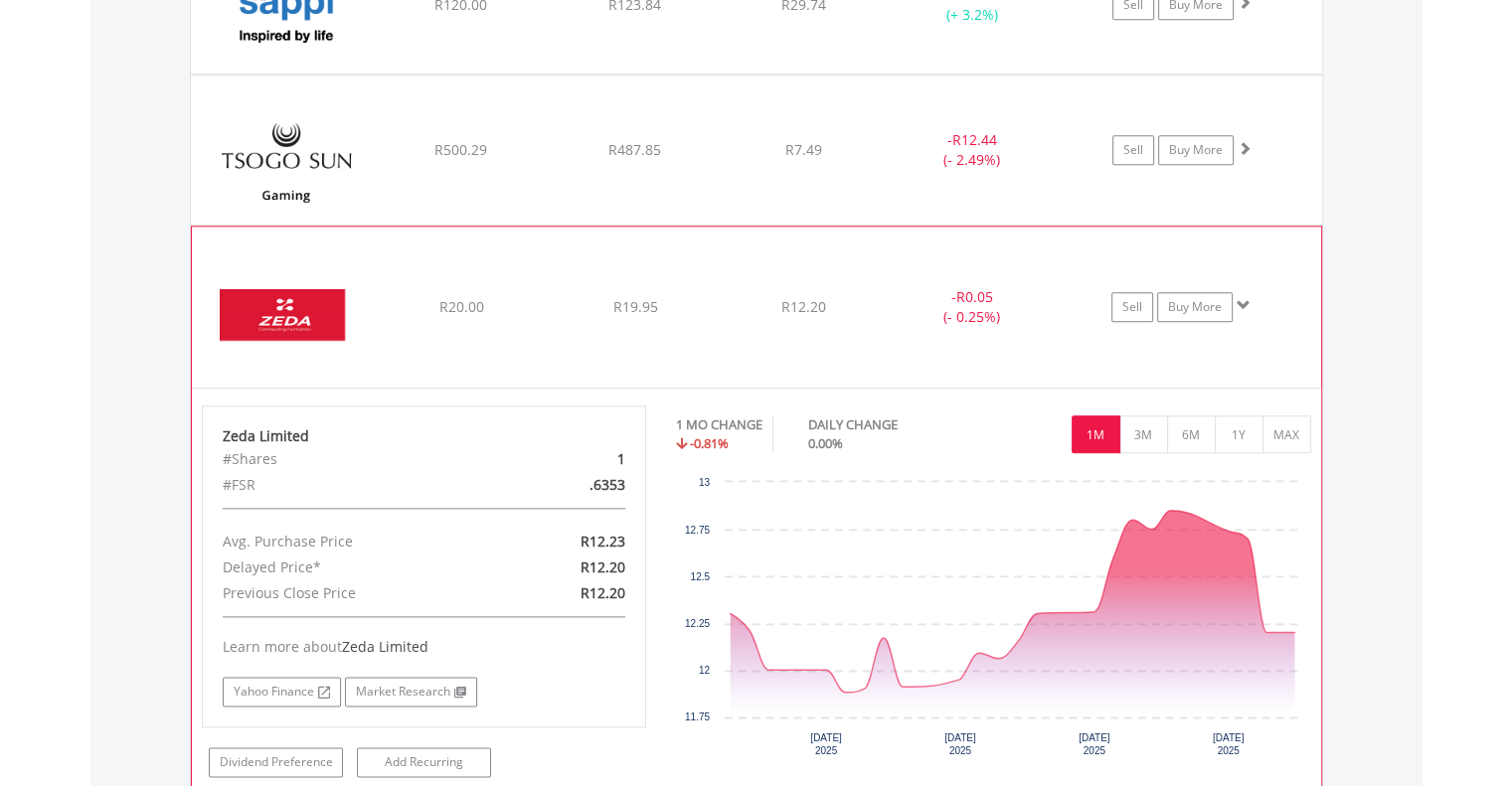 scroll, scrollTop: 2366, scrollLeft: 0, axis: vertical 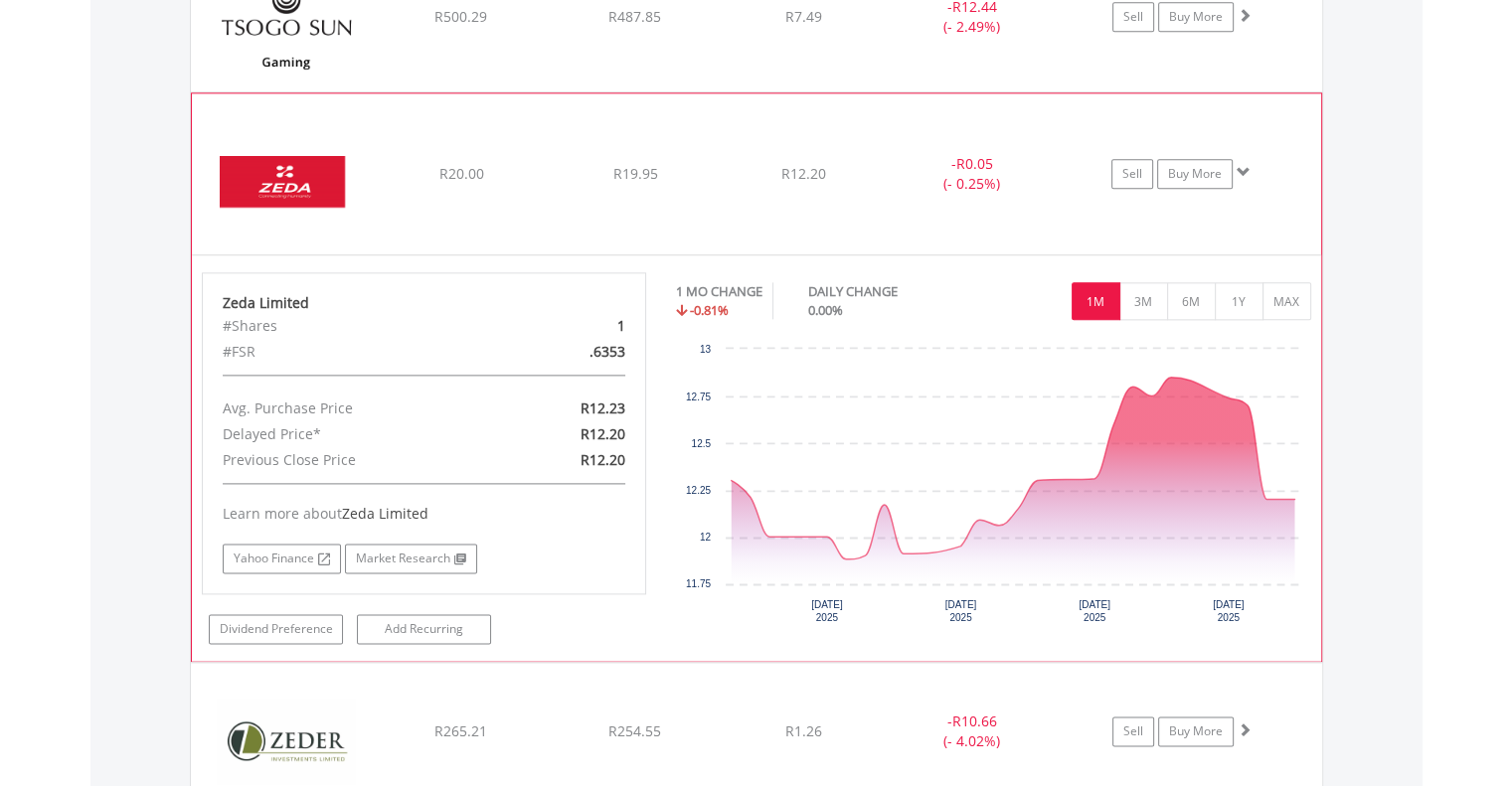 click on "﻿
Zeda Limited
R20.00
R19.95
R12.20
-  R0.05 (- 0.25%)
Sell
Buy More" at bounding box center (756, -825) 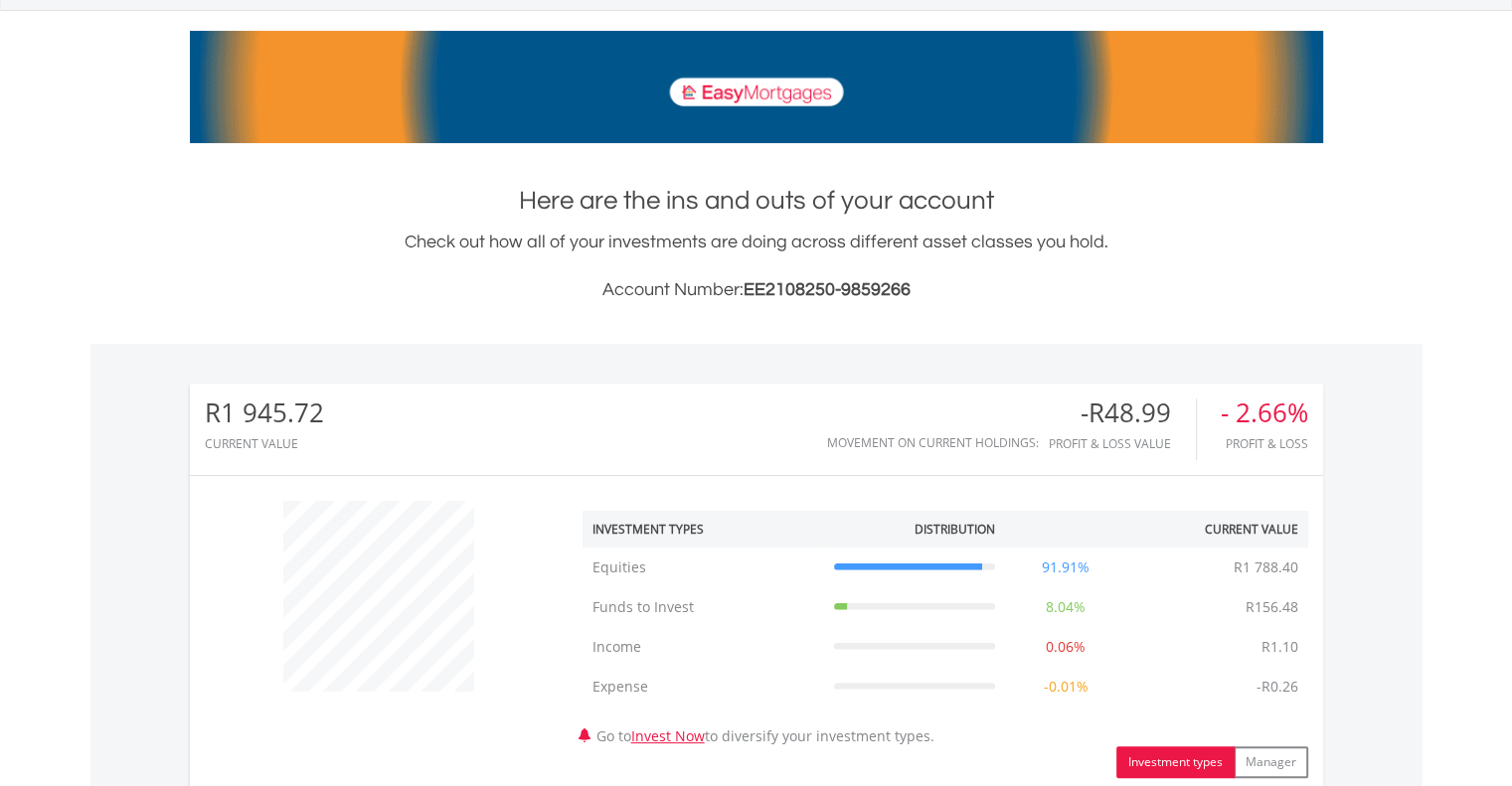 scroll, scrollTop: 249, scrollLeft: 0, axis: vertical 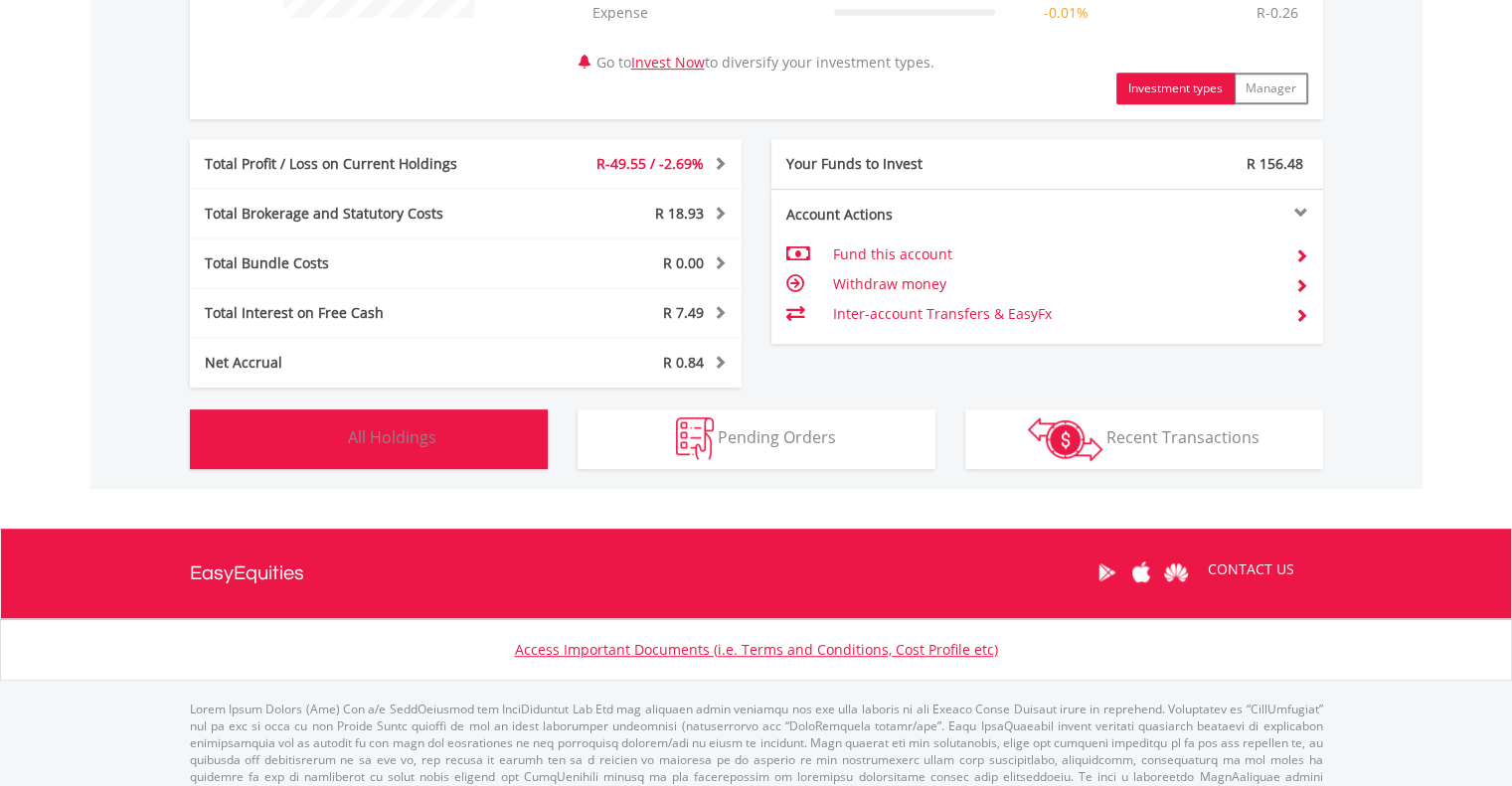 click on "Holdings
All Holdings" at bounding box center (369, 439) 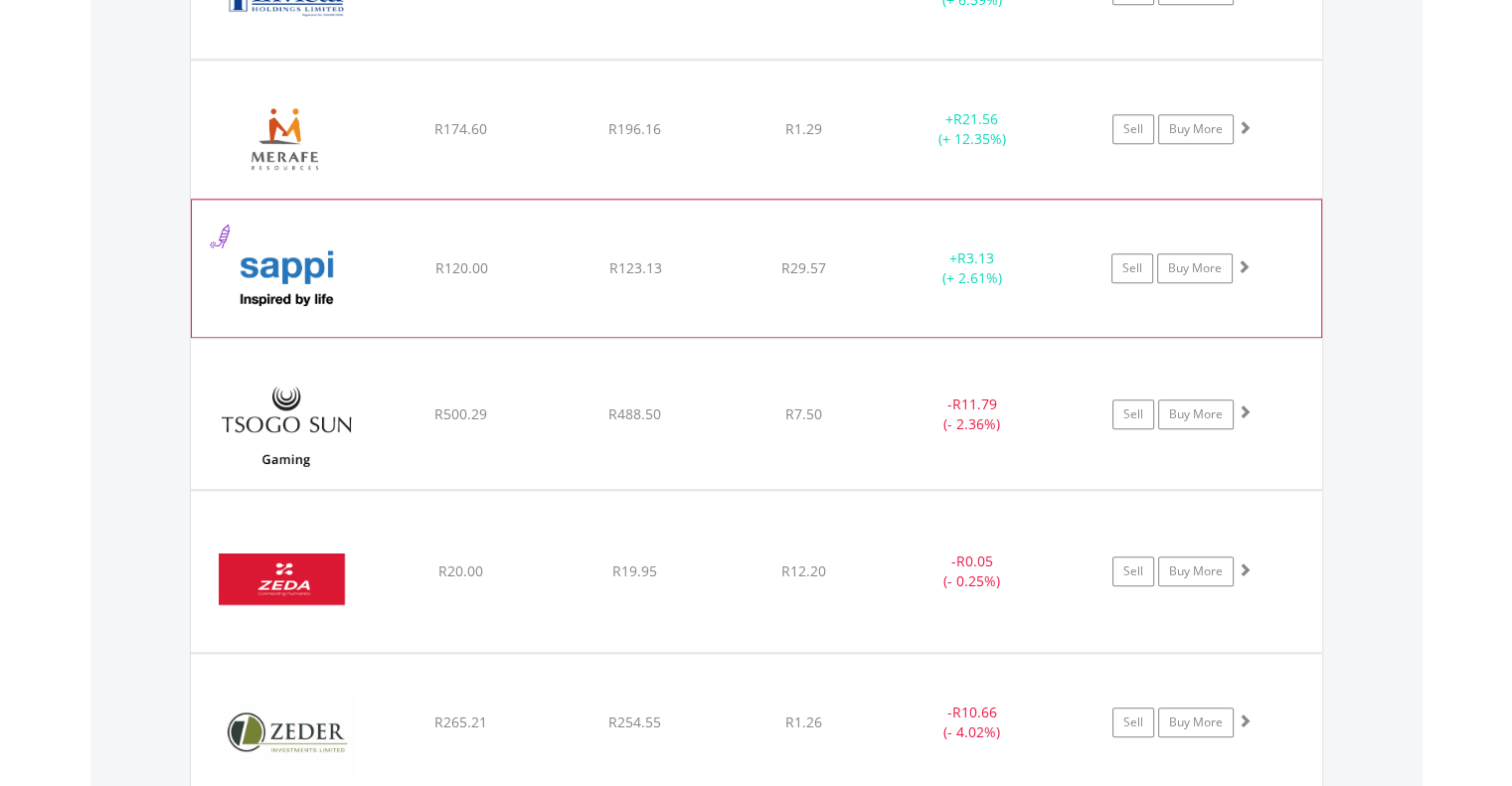 scroll, scrollTop: 2167, scrollLeft: 0, axis: vertical 